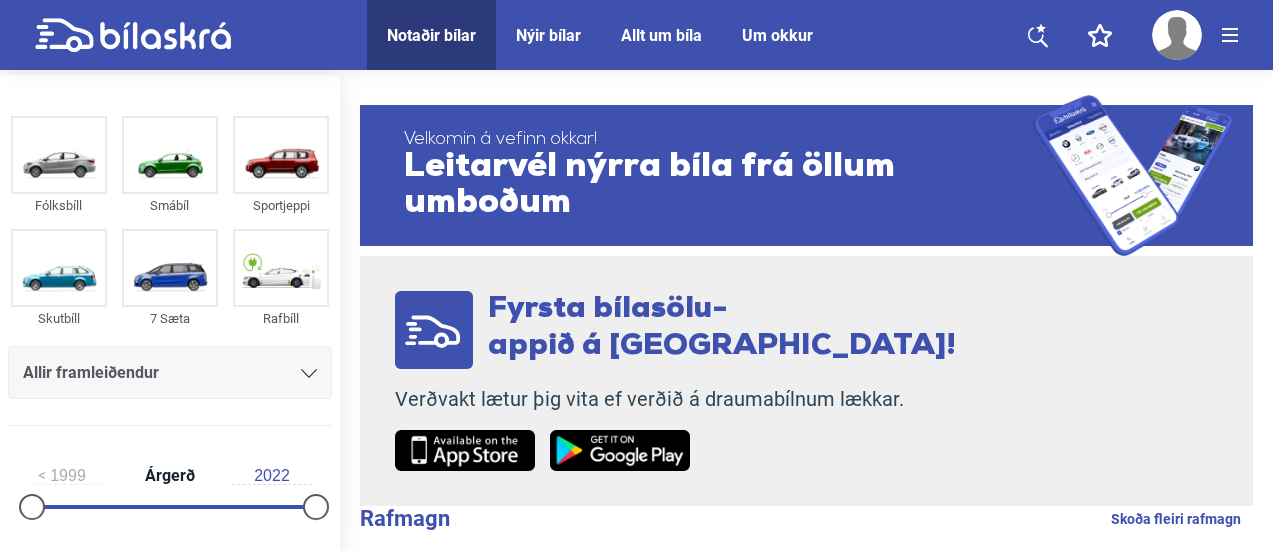 scroll, scrollTop: 0, scrollLeft: 0, axis: both 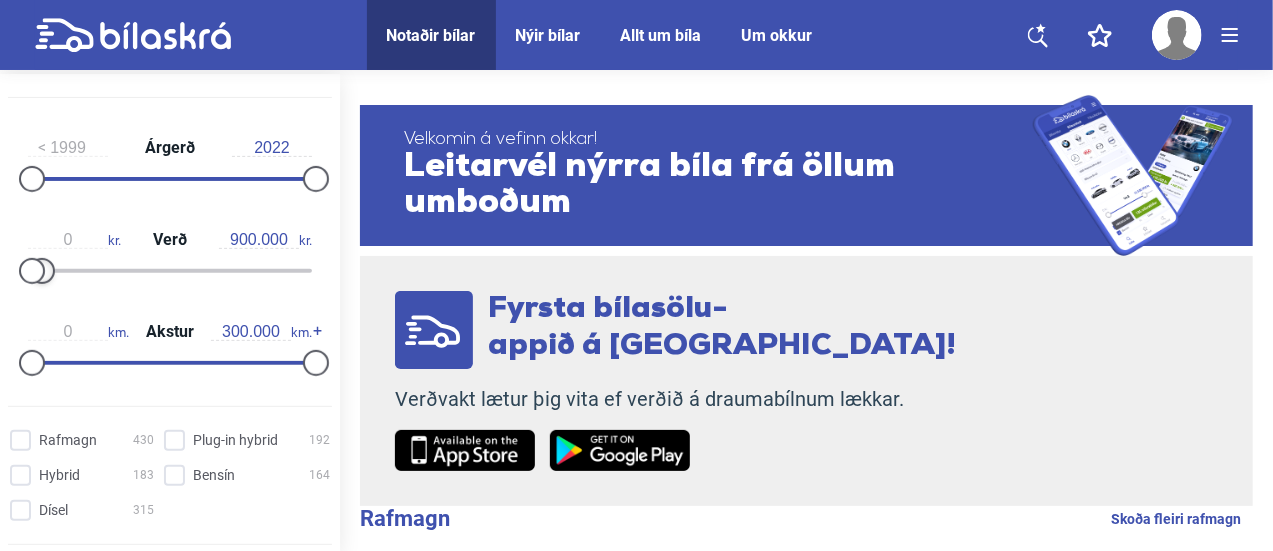 type on "1.000.000" 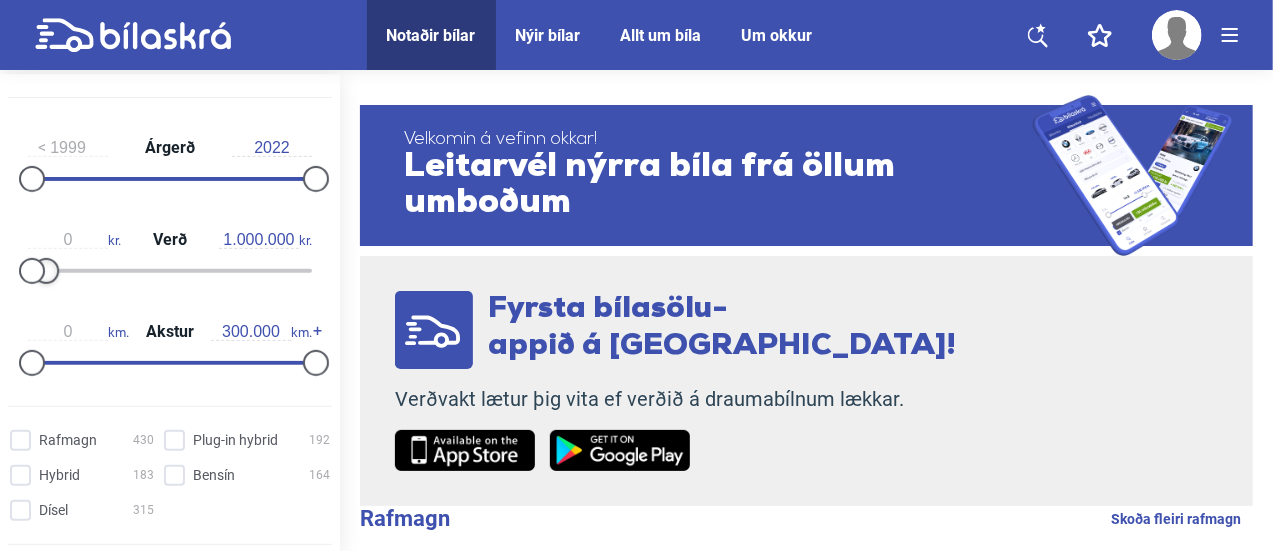 drag, startPoint x: 306, startPoint y: 271, endPoint x: 43, endPoint y: 292, distance: 263.83707 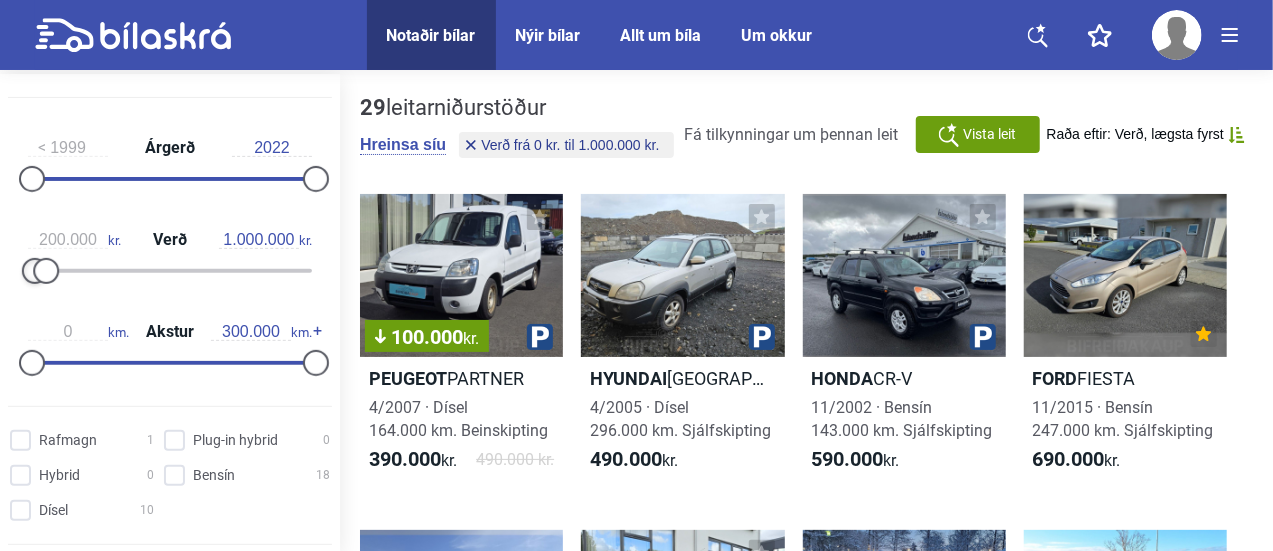 type on "300.000" 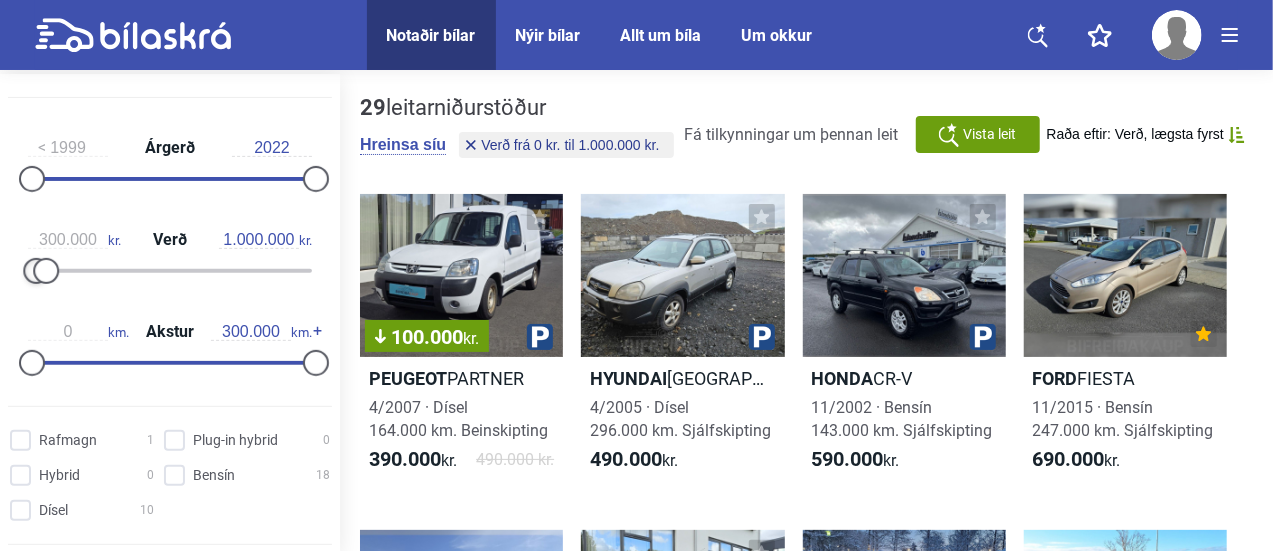 click at bounding box center (36, 271) 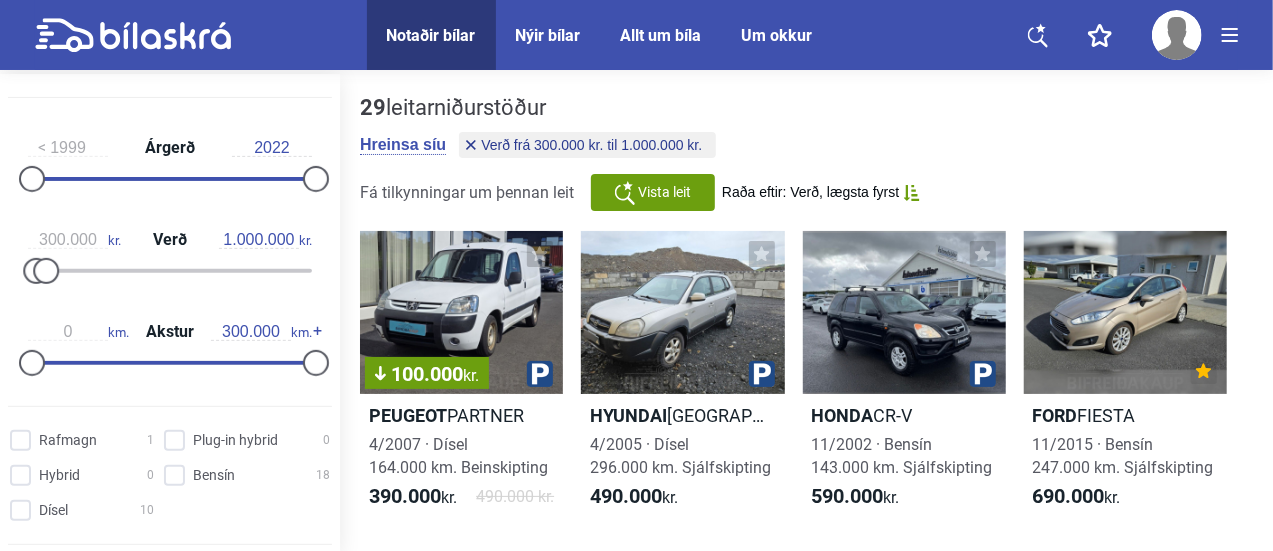 click on "29  leitarniðurstöður
[PERSON_NAME] [PERSON_NAME] frá 300.000 kr. til 1.000.000 kr.  Fá tilkynningar um þennan leit Vista [PERSON_NAME] eftir: Verð, lægsta fyrst" at bounding box center [806, 153] 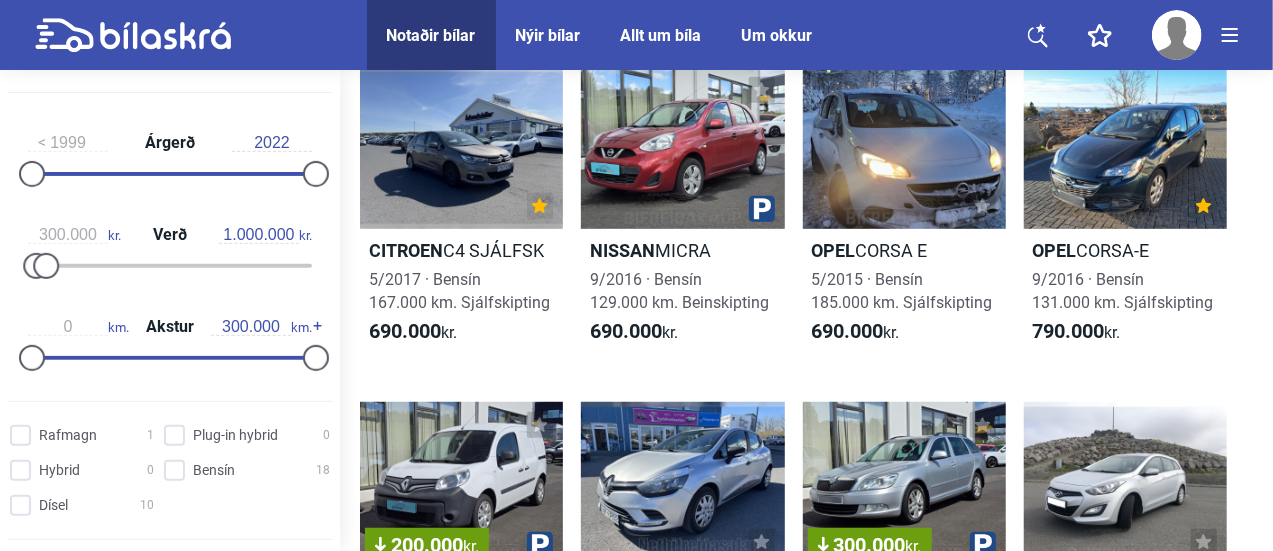 scroll, scrollTop: 502, scrollLeft: 0, axis: vertical 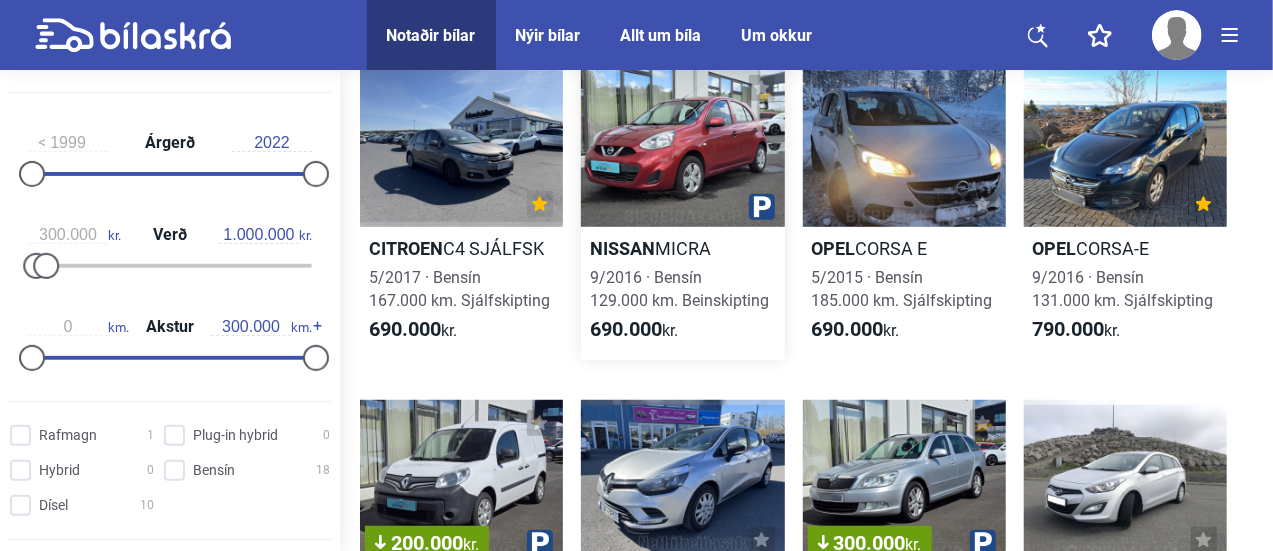 click on "Nissan" at bounding box center [622, 248] 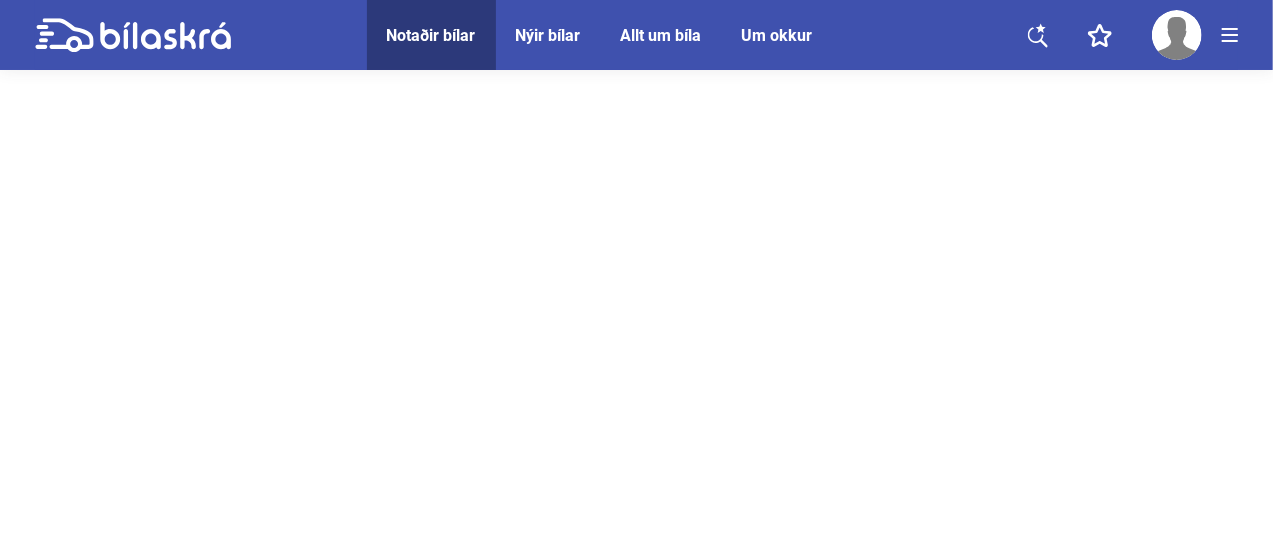 scroll, scrollTop: 0, scrollLeft: 0, axis: both 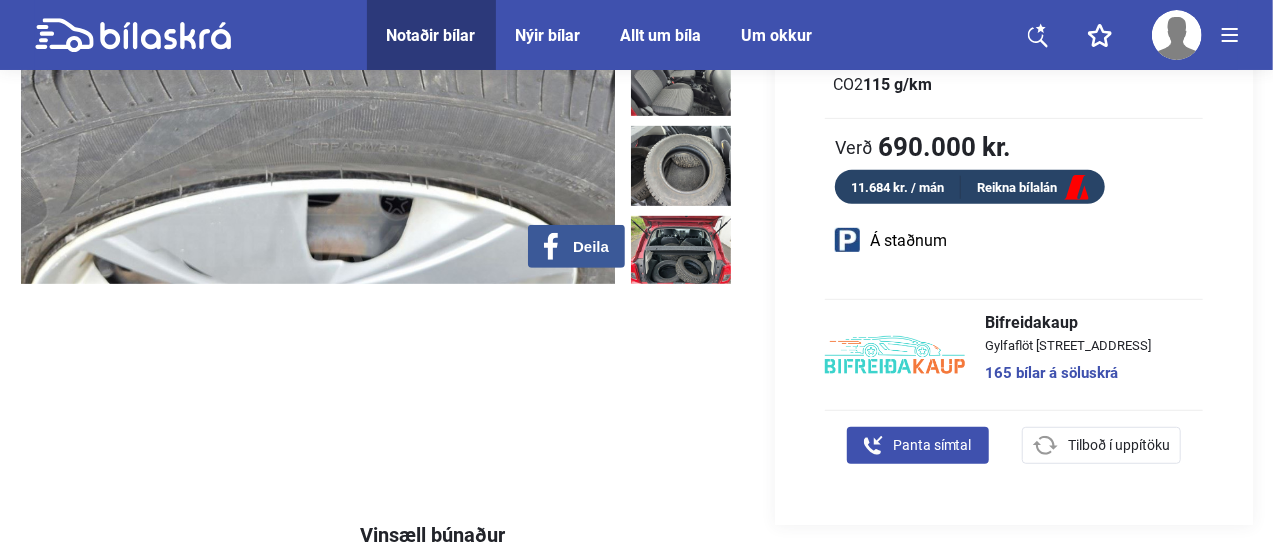 click at bounding box center [681, 436] 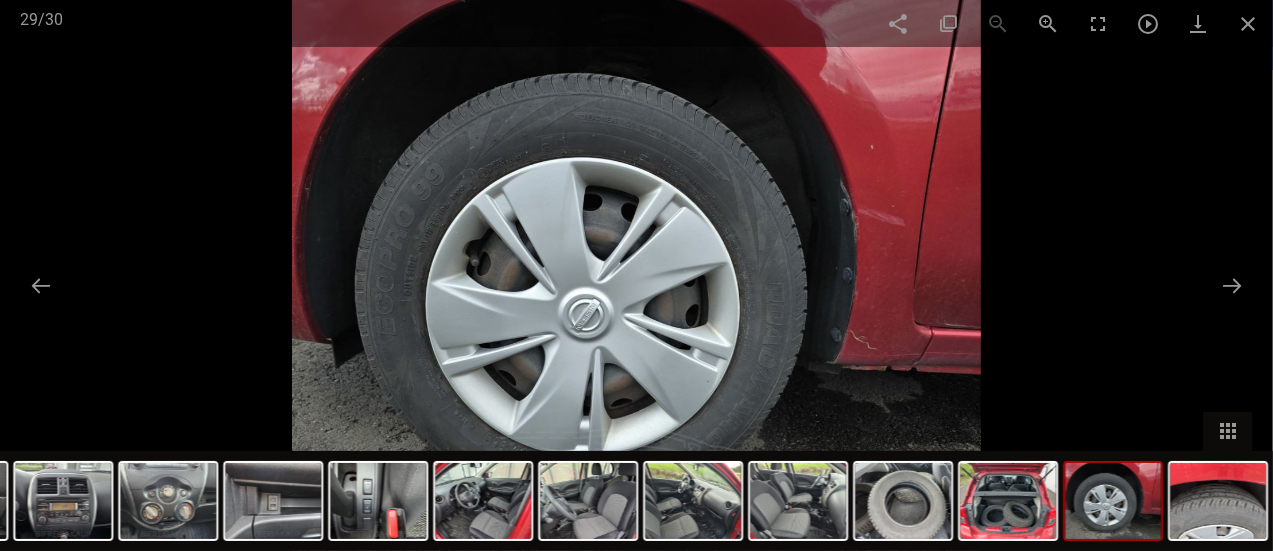 click at bounding box center [636, 275] 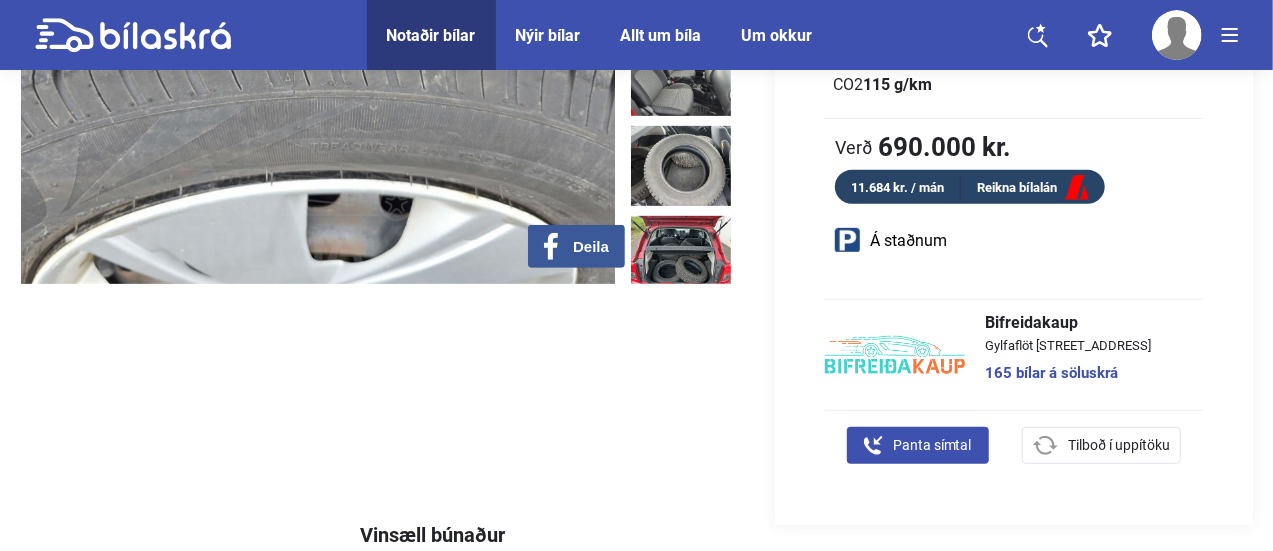 click at bounding box center [681, 436] 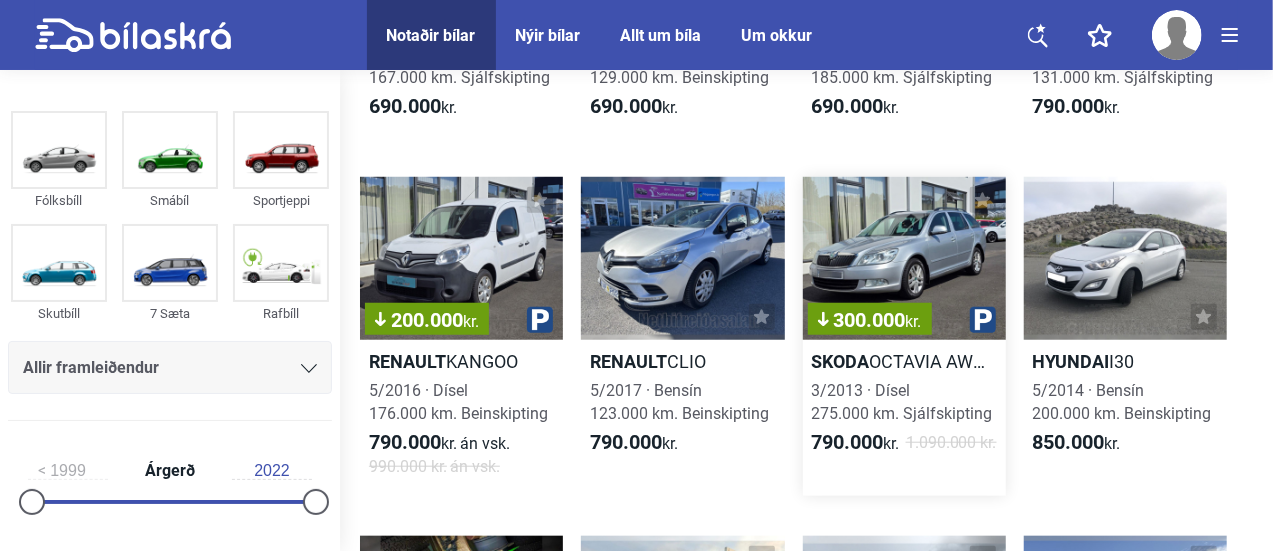scroll, scrollTop: 726, scrollLeft: 0, axis: vertical 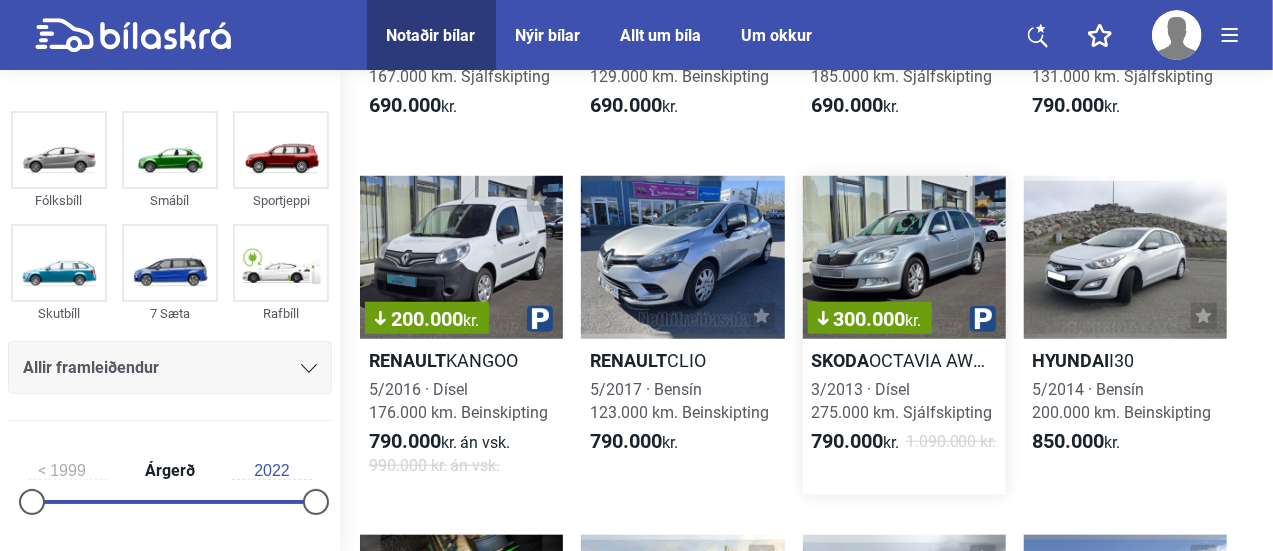 click on "300.000
kr." at bounding box center (904, 257) 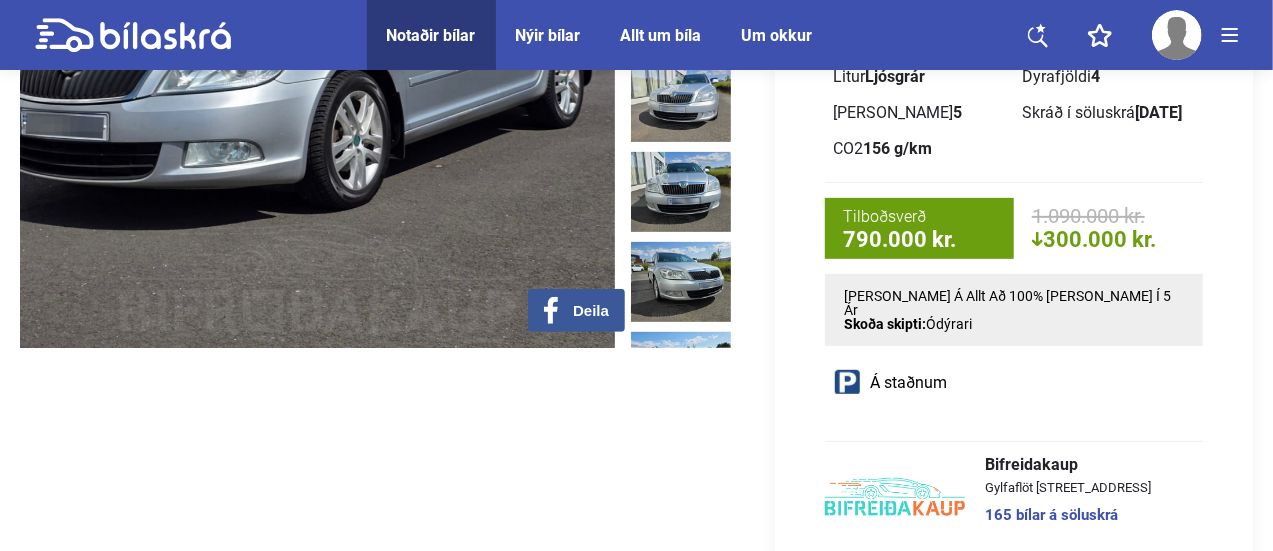 scroll, scrollTop: 356, scrollLeft: 0, axis: vertical 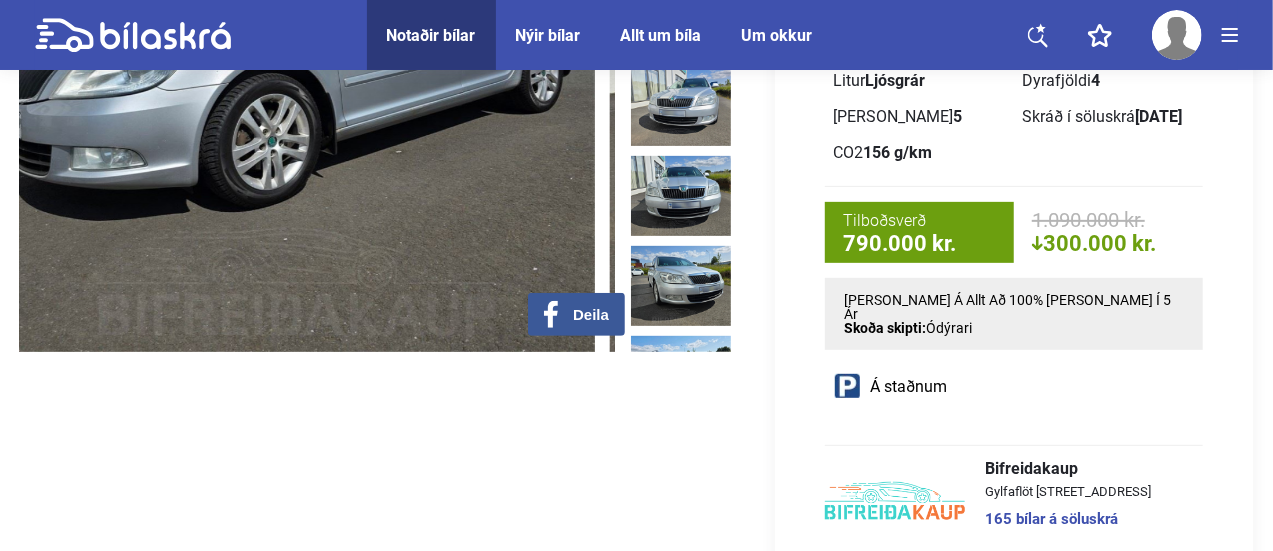 click at bounding box center (296, 74) 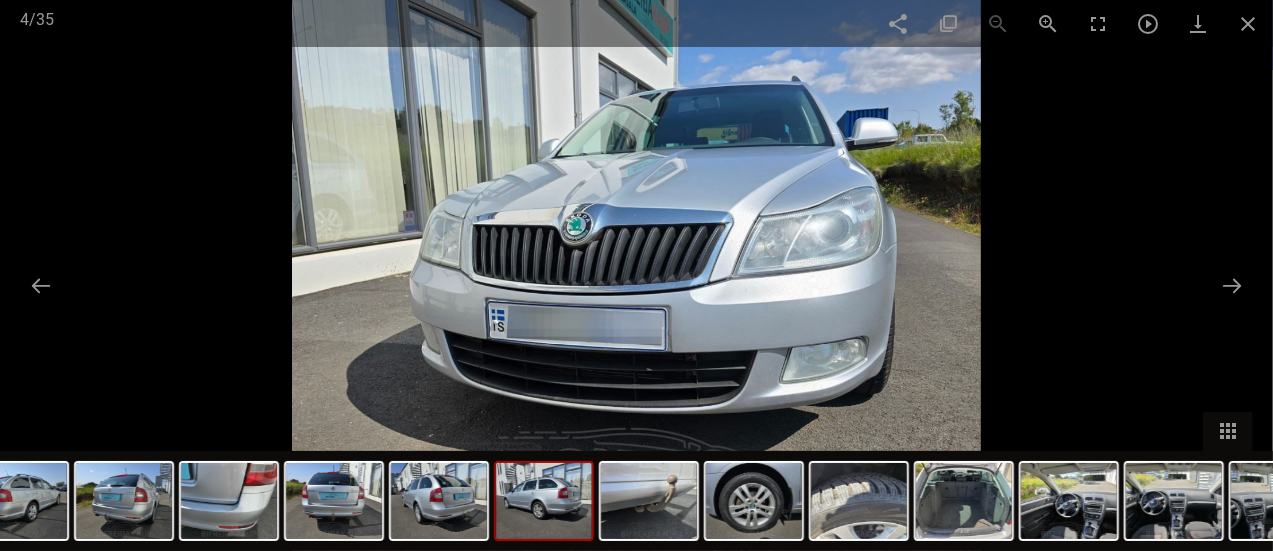 drag, startPoint x: 1264, startPoint y: 511, endPoint x: 458, endPoint y: 505, distance: 806.02234 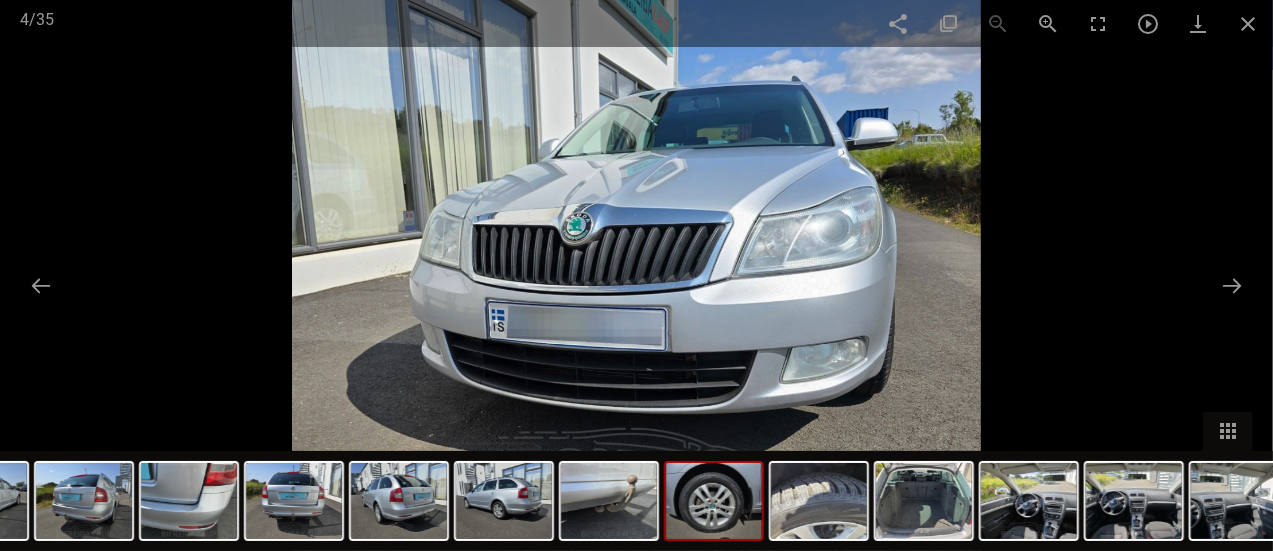 drag, startPoint x: 458, startPoint y: 505, endPoint x: 752, endPoint y: 536, distance: 295.62982 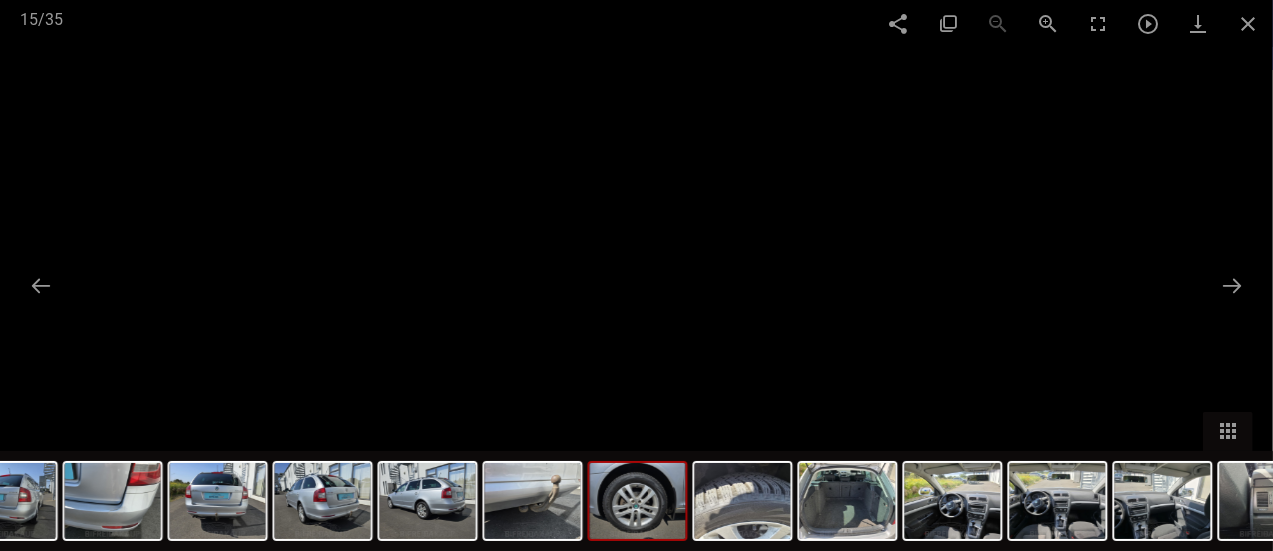 click at bounding box center (638, 501) 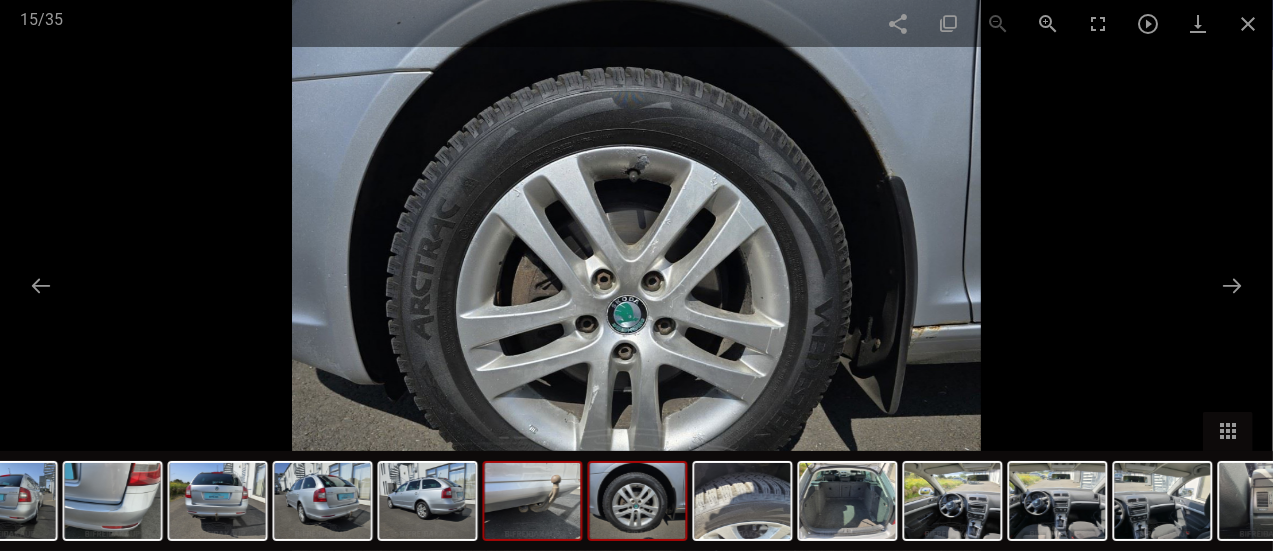 click at bounding box center (533, 501) 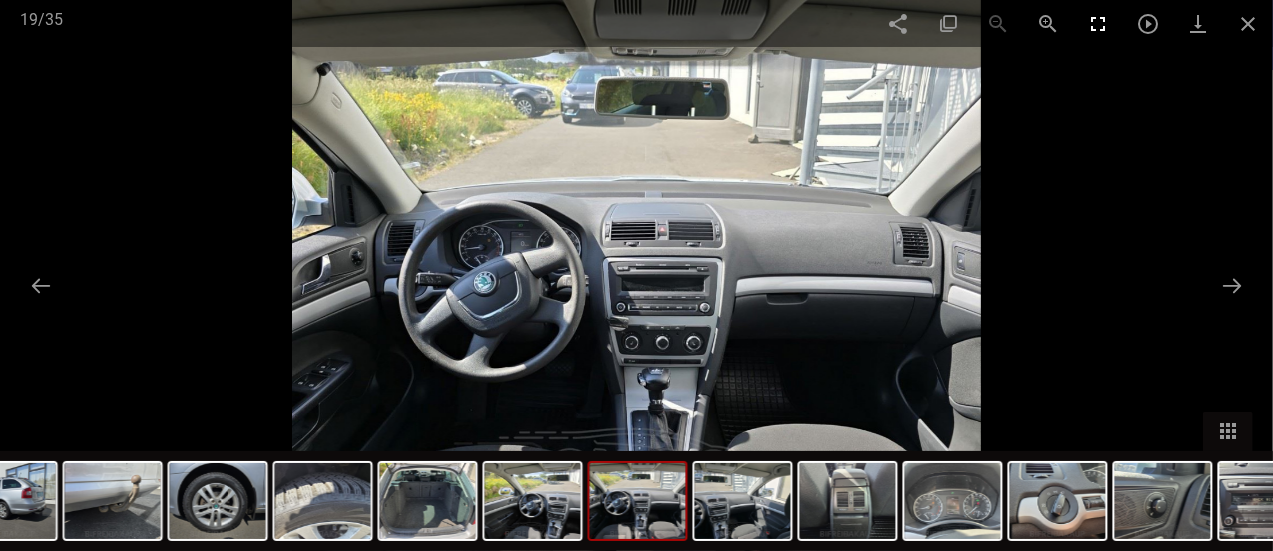 click at bounding box center (1098, 23) 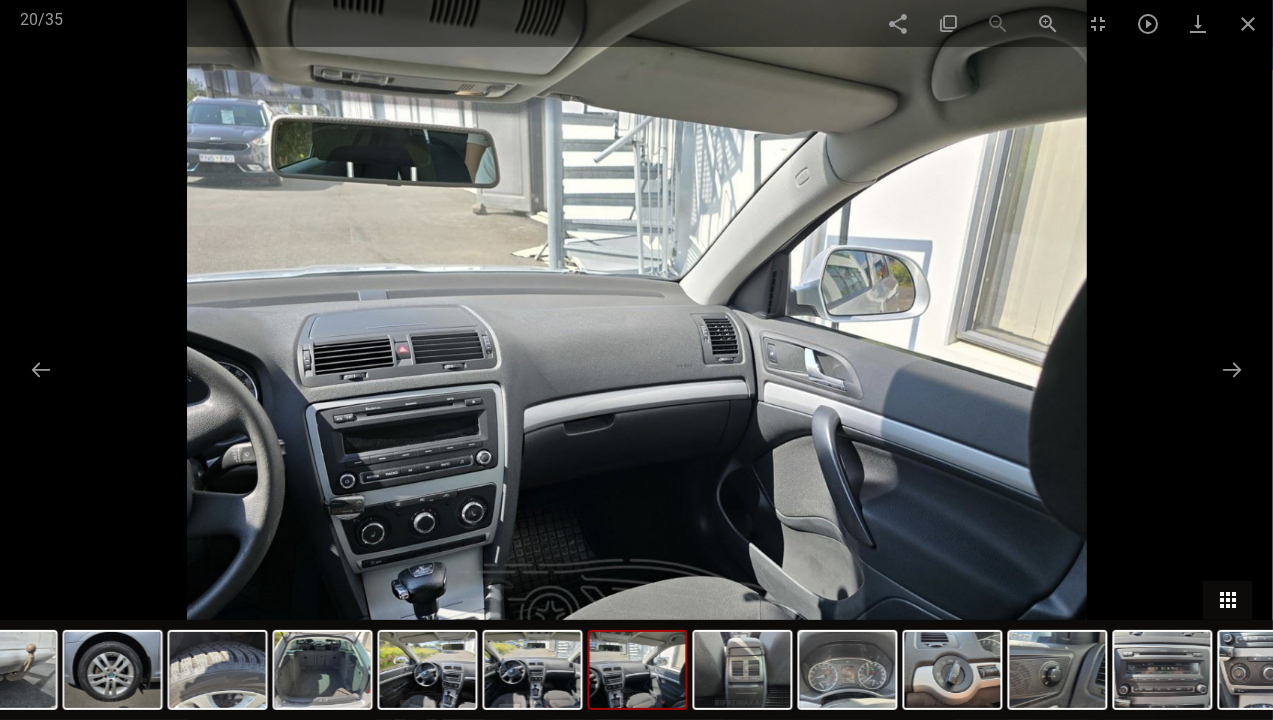 click at bounding box center [1228, 600] 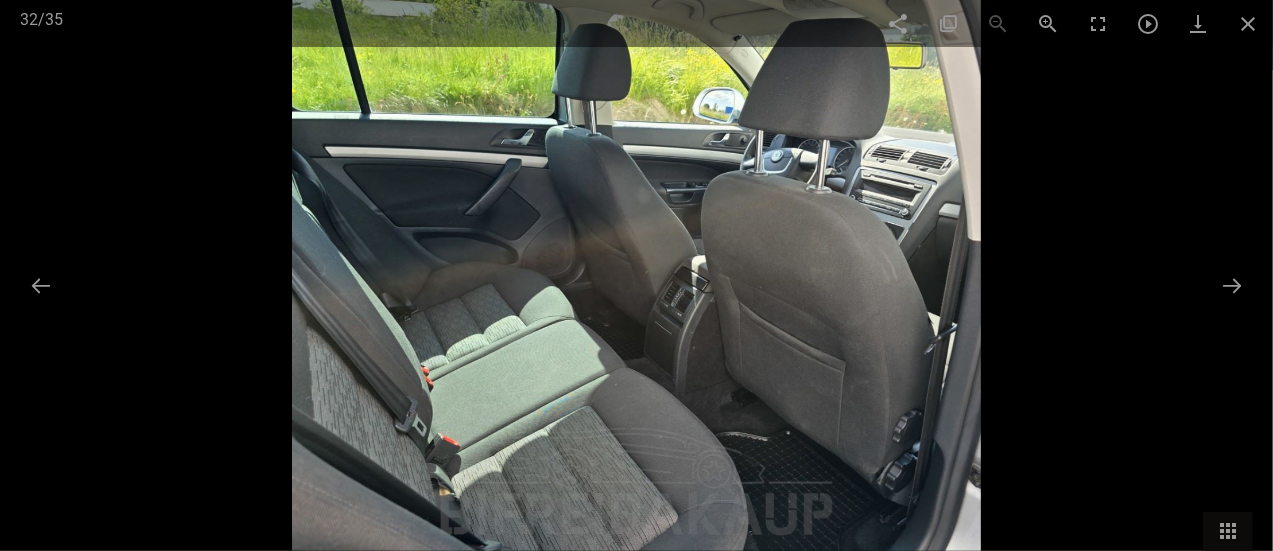 scroll, scrollTop: 919, scrollLeft: 0, axis: vertical 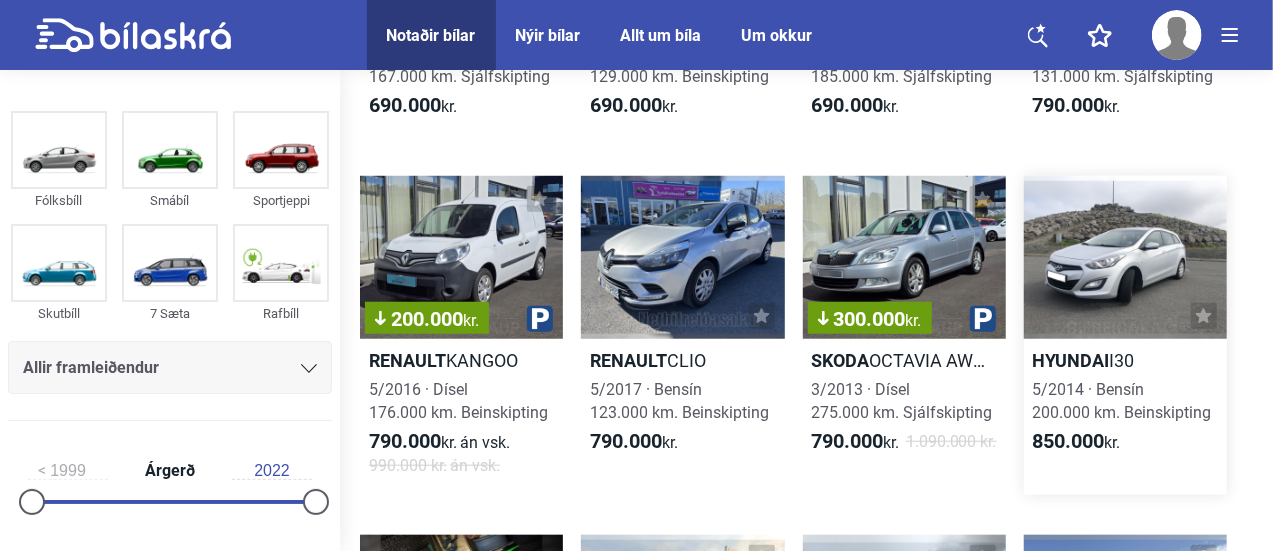 click at bounding box center (1125, 257) 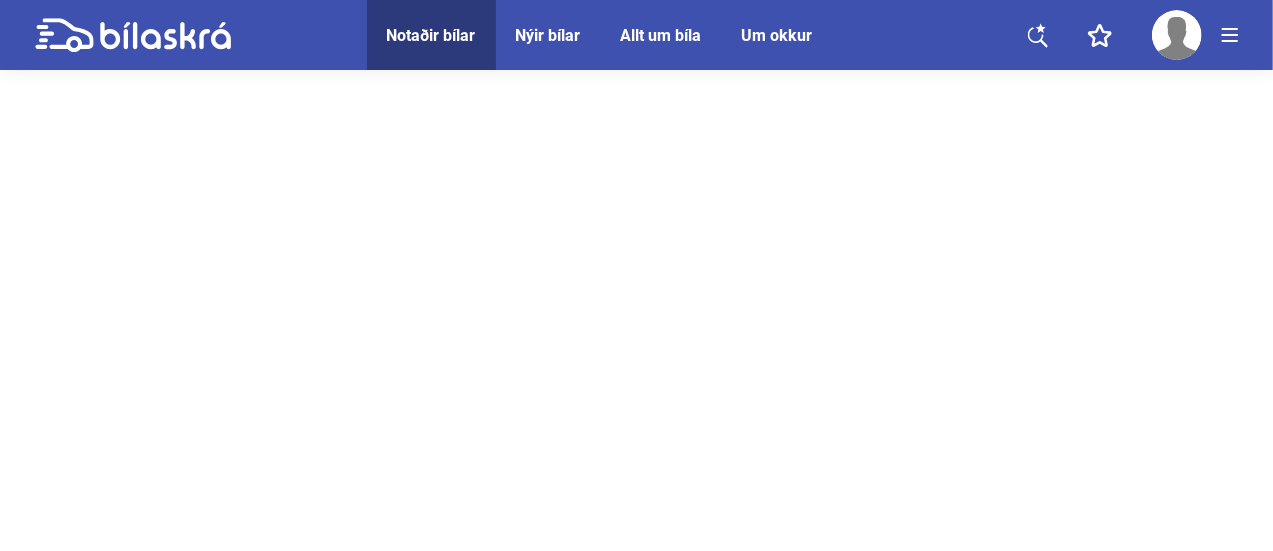 scroll, scrollTop: 0, scrollLeft: 0, axis: both 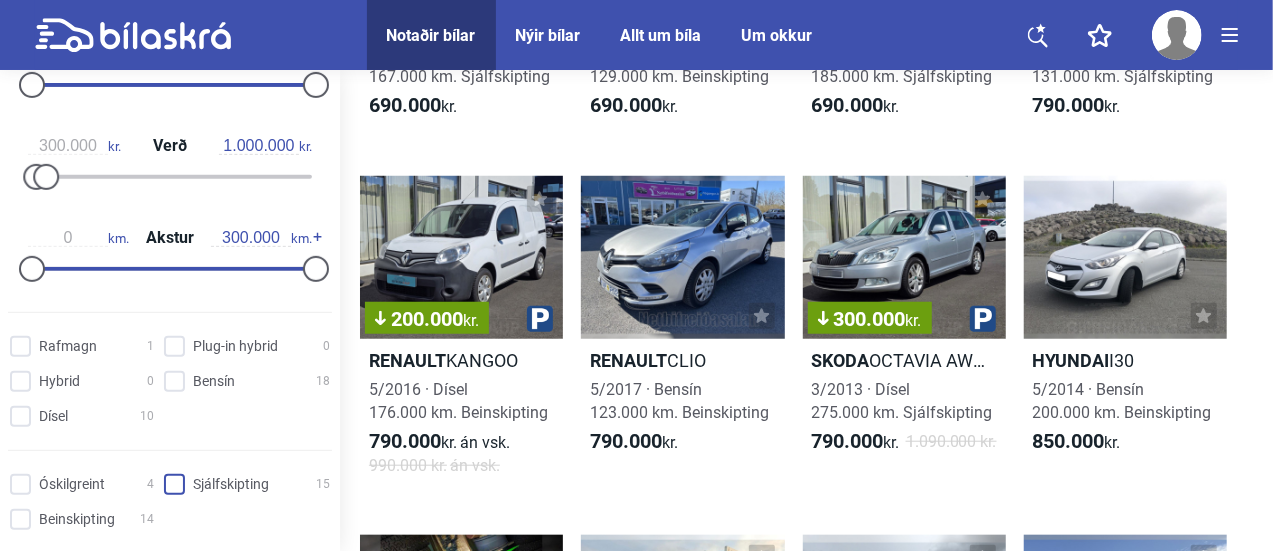 click on "Sjálfskipting 15" at bounding box center (250, 485) 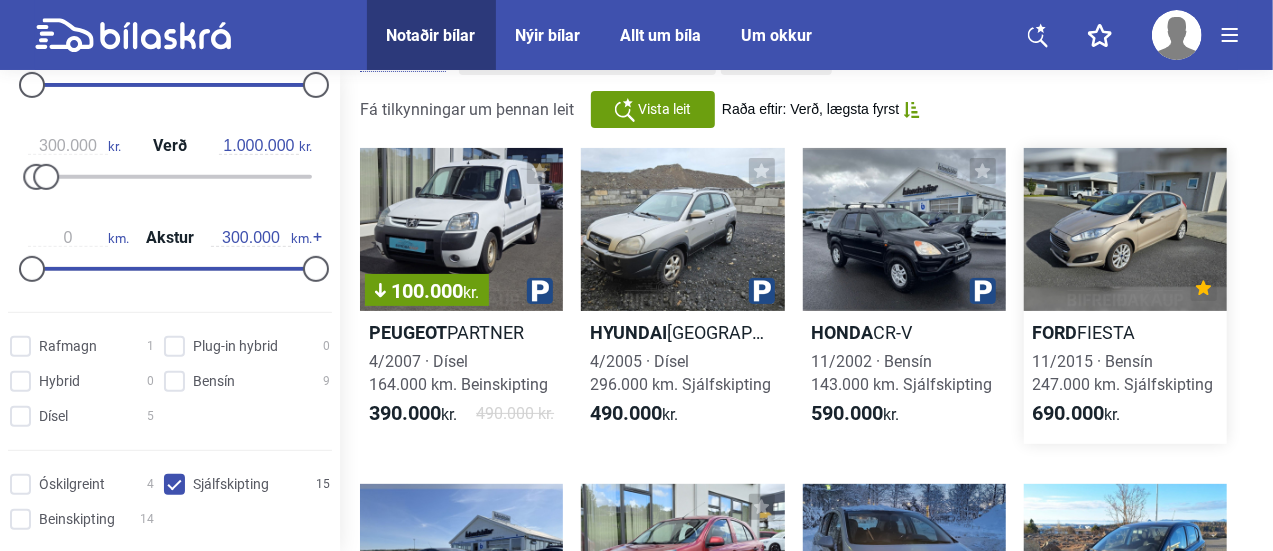 scroll, scrollTop: 88, scrollLeft: 0, axis: vertical 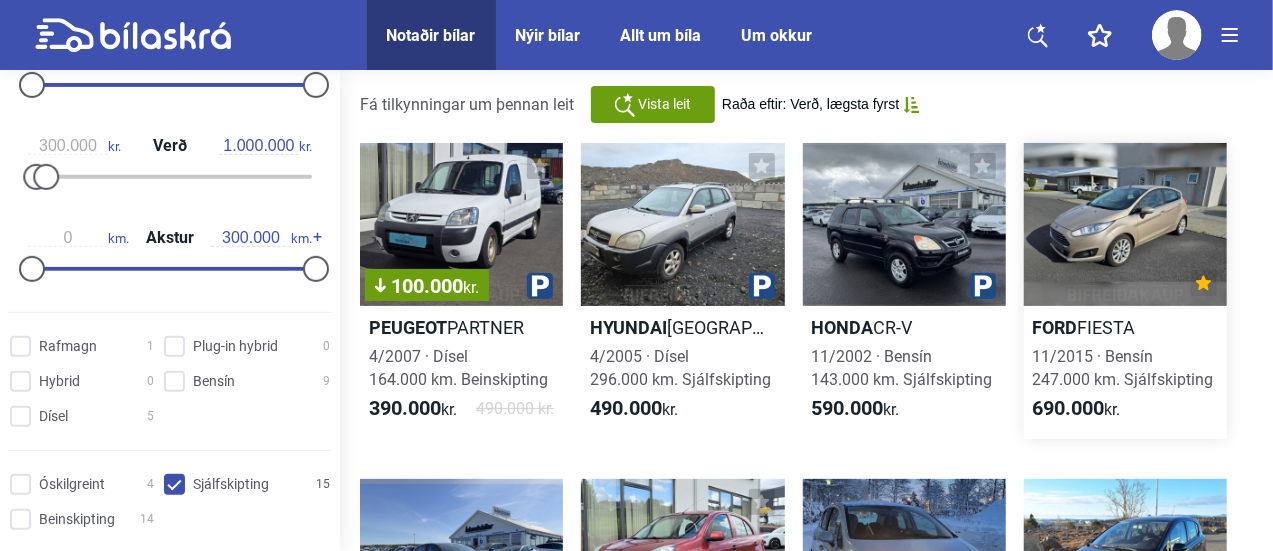 click at bounding box center (1125, 224) 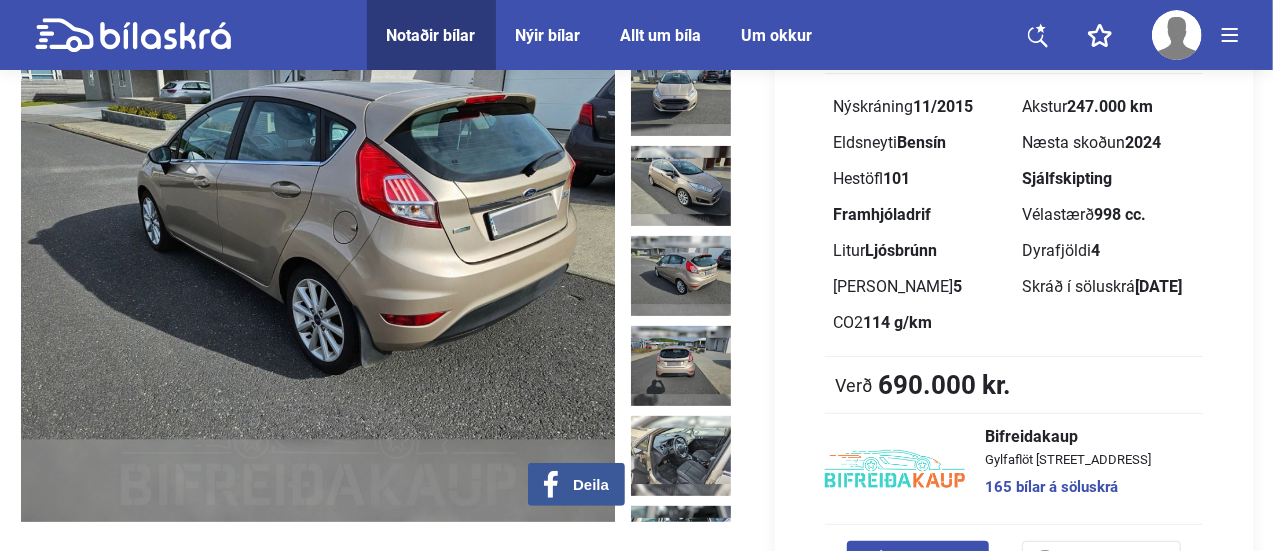 scroll, scrollTop: 179, scrollLeft: 0, axis: vertical 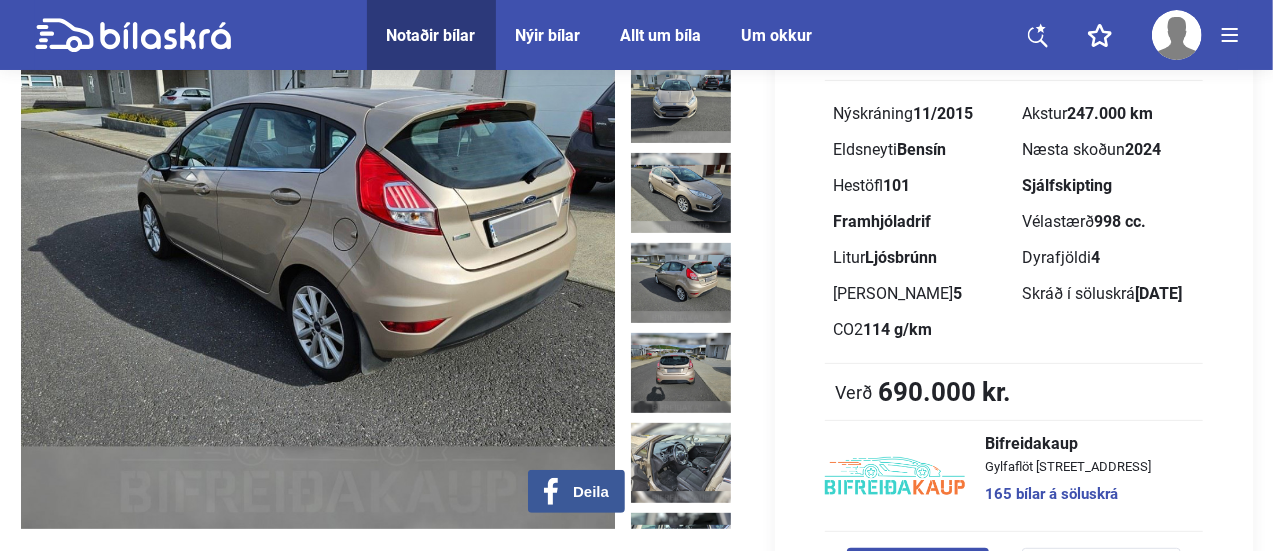 click at bounding box center (318, 251) 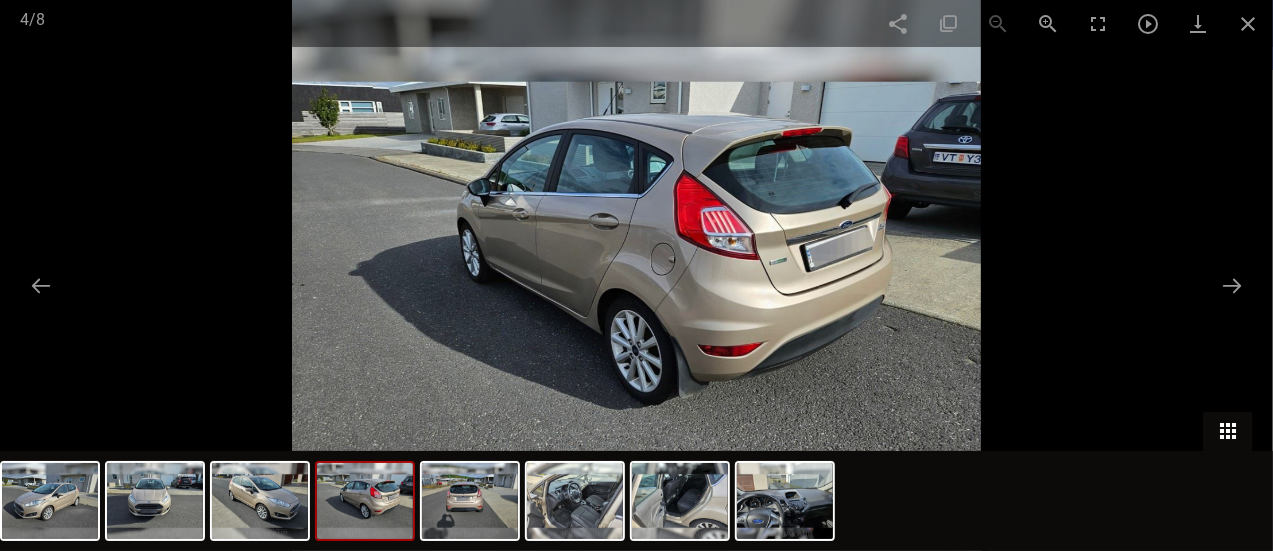 click at bounding box center (1228, 431) 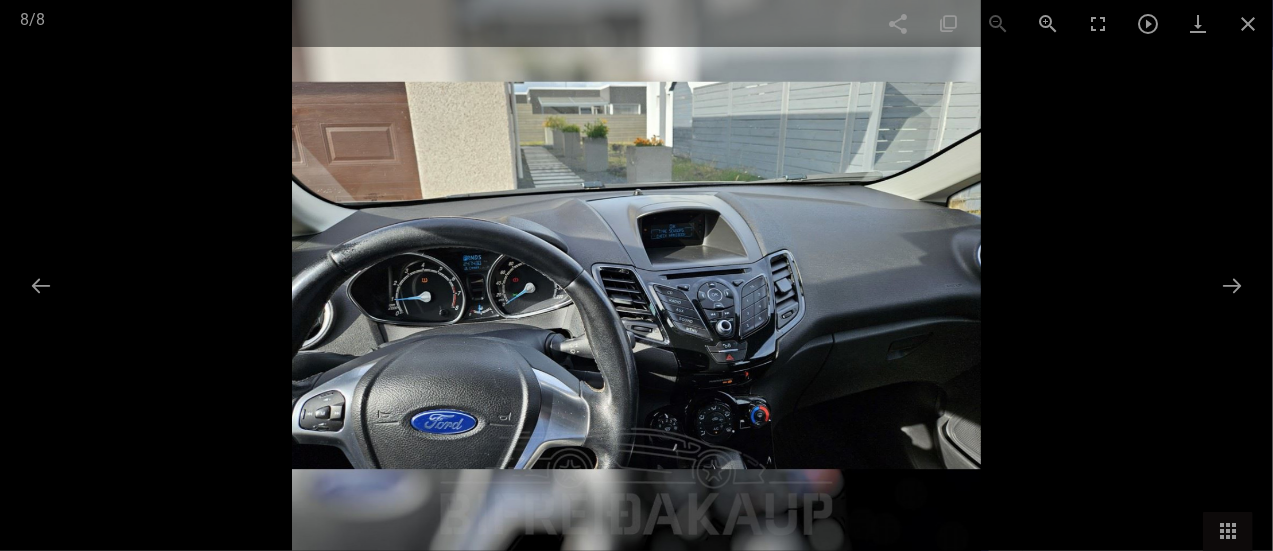 scroll, scrollTop: 213, scrollLeft: 0, axis: vertical 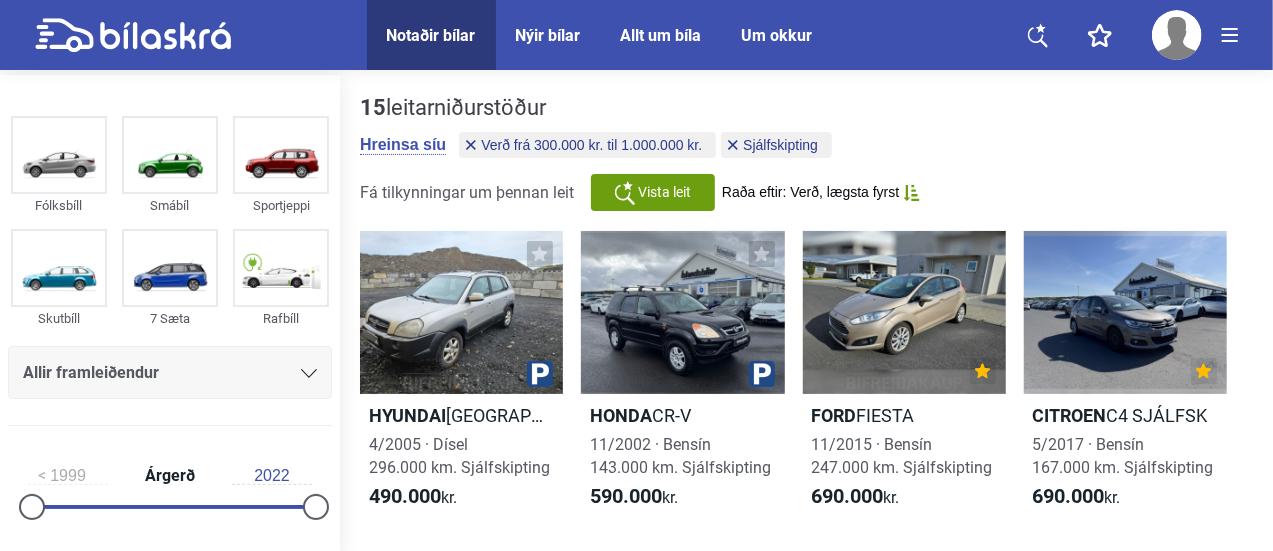 click 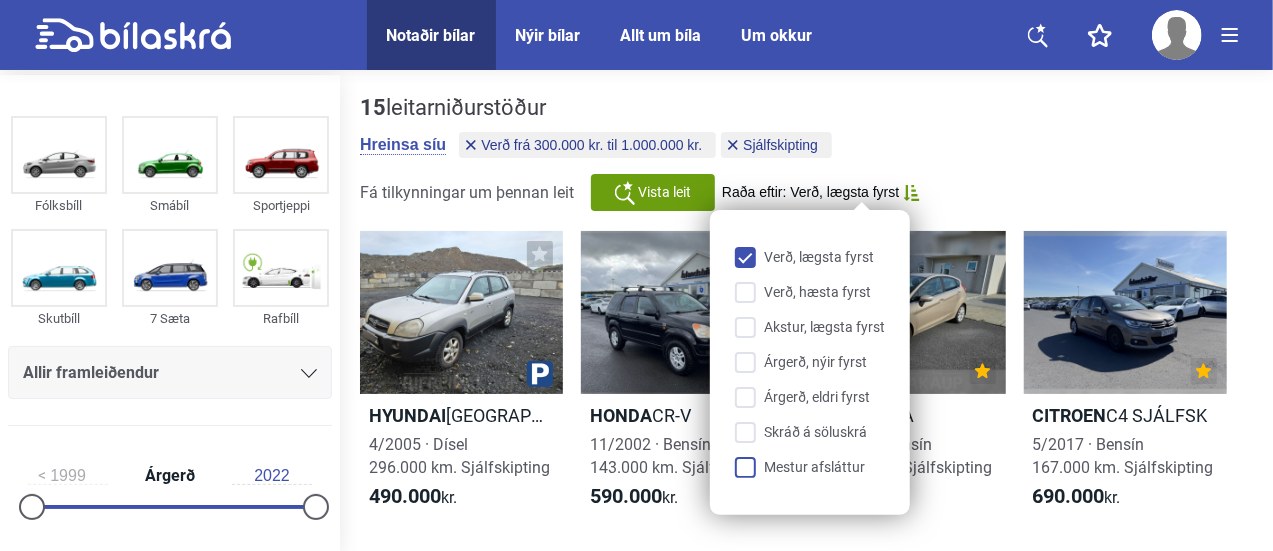 click on "Mestur afsláttur" at bounding box center (814, 468) 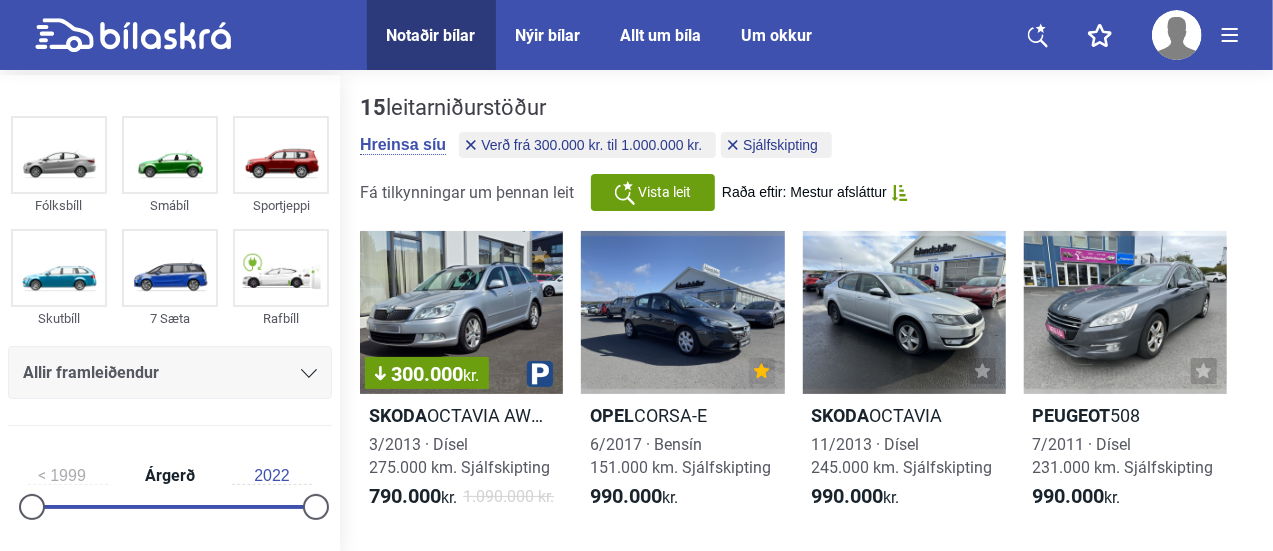 click on "15  leitarniðurstöður
[PERSON_NAME] [PERSON_NAME] frá 300.000 kr. til 1.000.000 kr.  Sjálfskipting Fá tilkynningar um þennan leit Vista [PERSON_NAME] eftir: Mestur afsláttur" at bounding box center (806, 153) 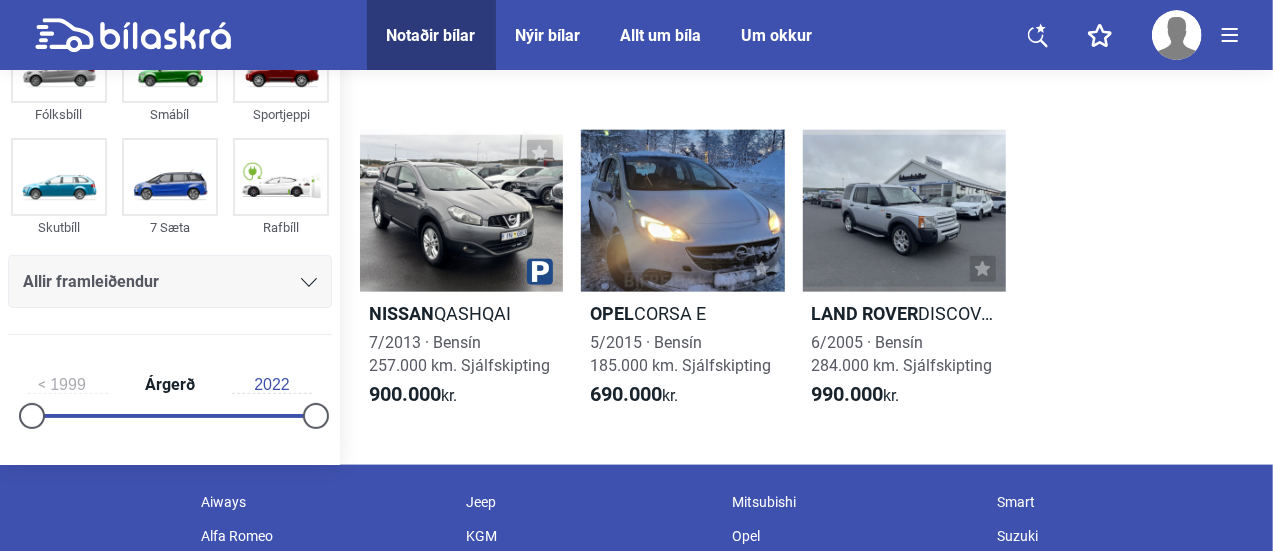scroll, scrollTop: 1084, scrollLeft: 0, axis: vertical 